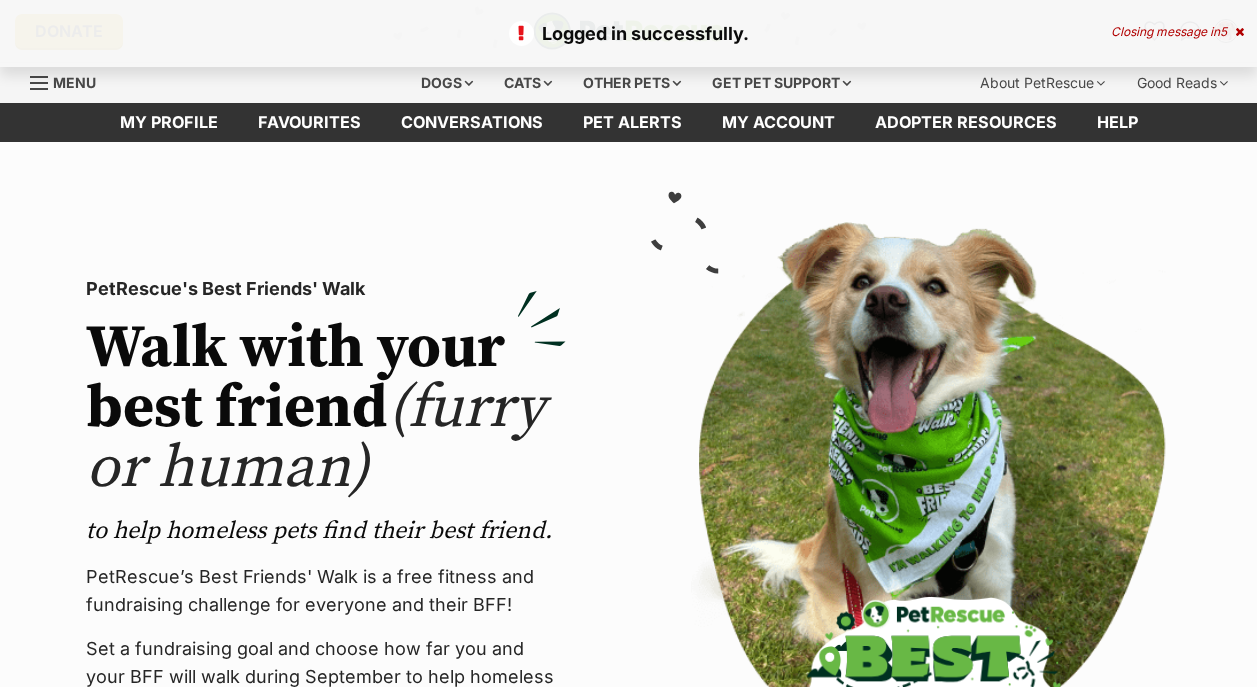 scroll, scrollTop: 0, scrollLeft: 0, axis: both 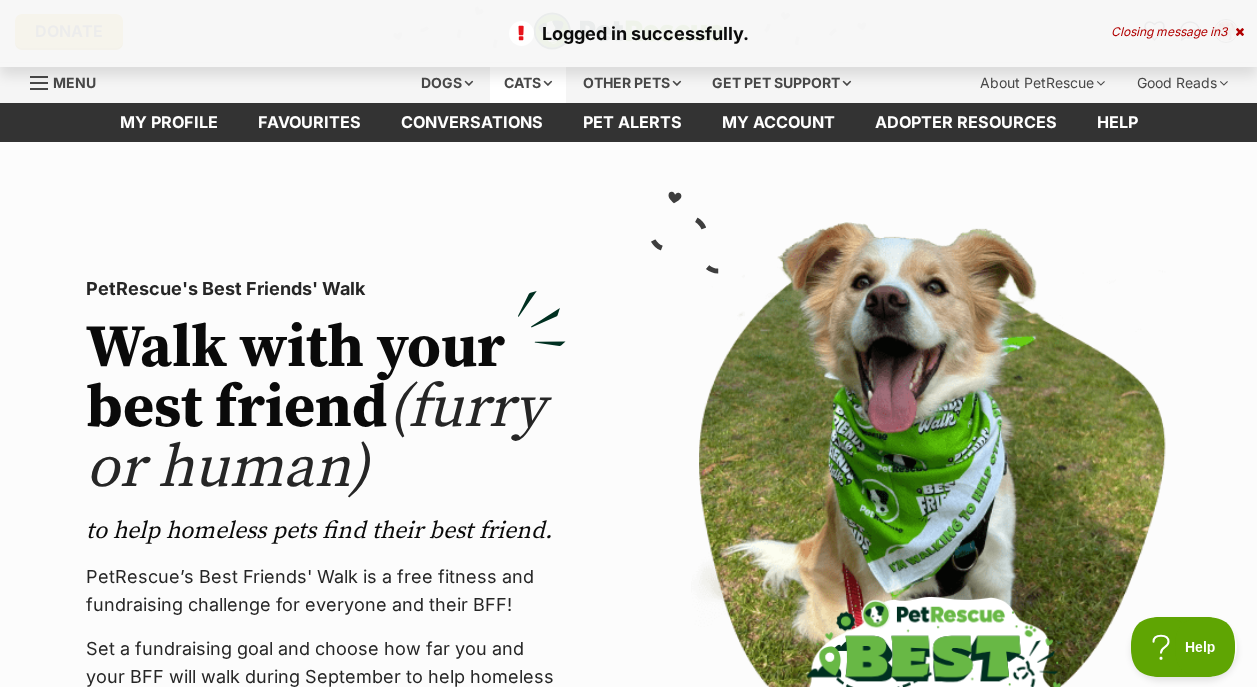 click on "Cats" at bounding box center (528, 83) 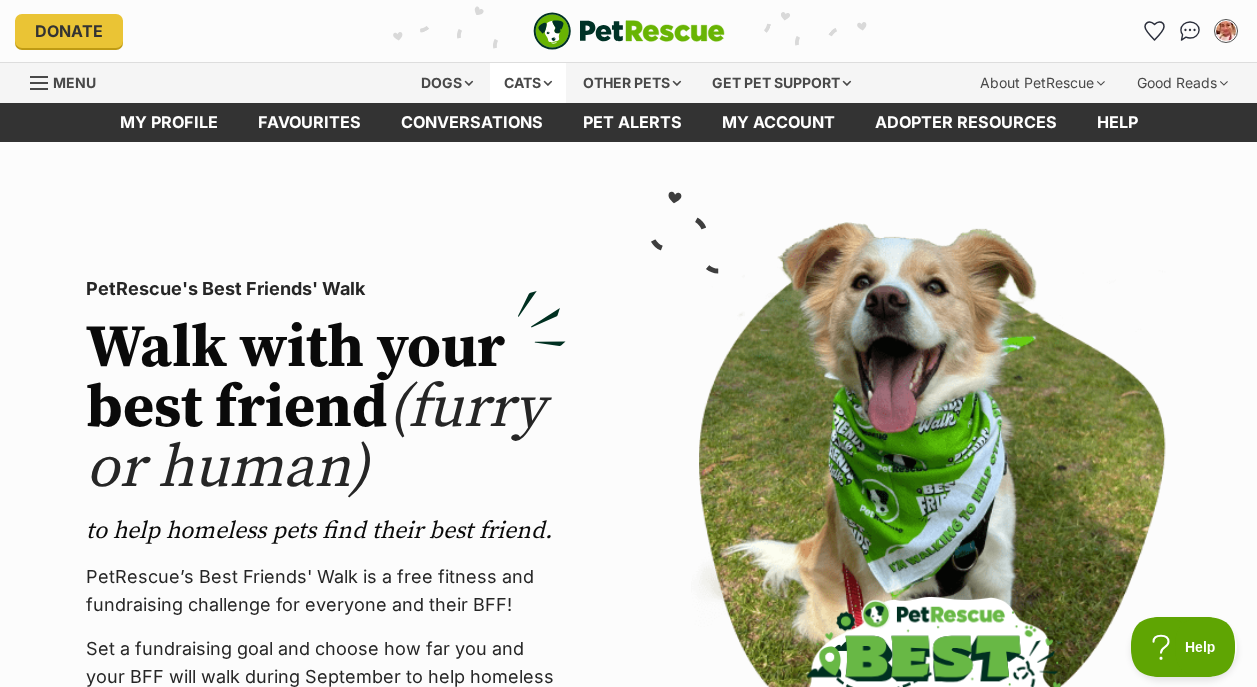 click on "Cats" at bounding box center [528, 83] 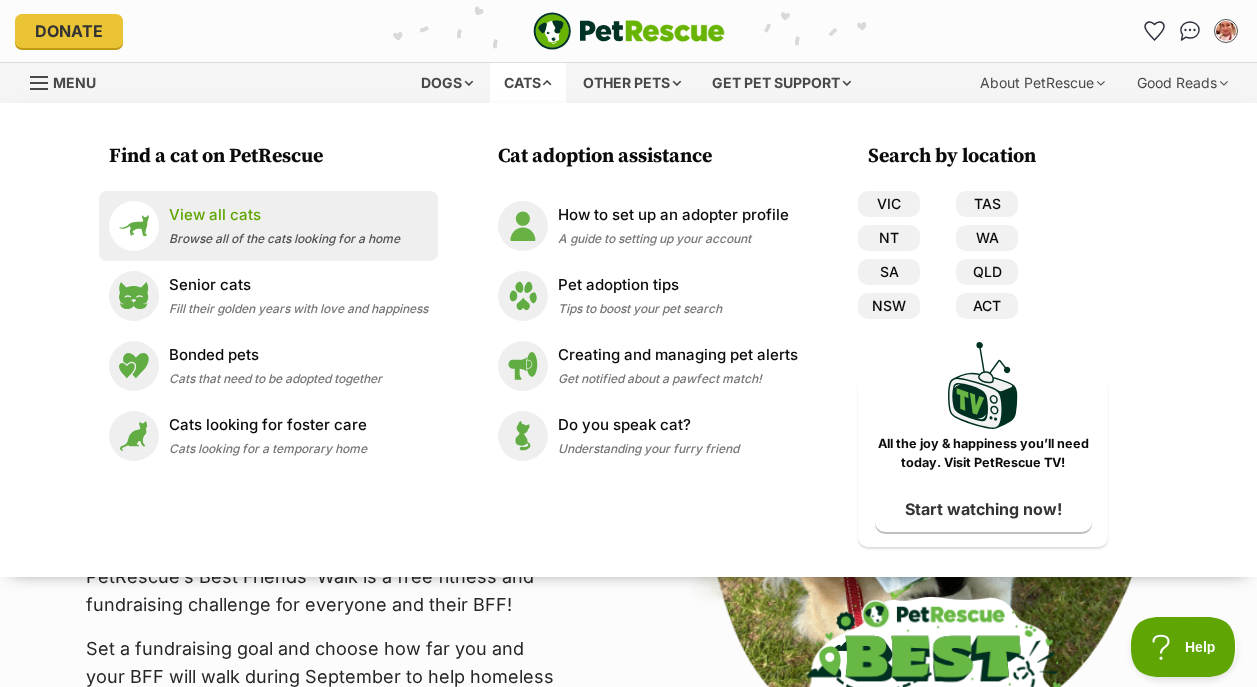 click on "View all cats" at bounding box center (284, 215) 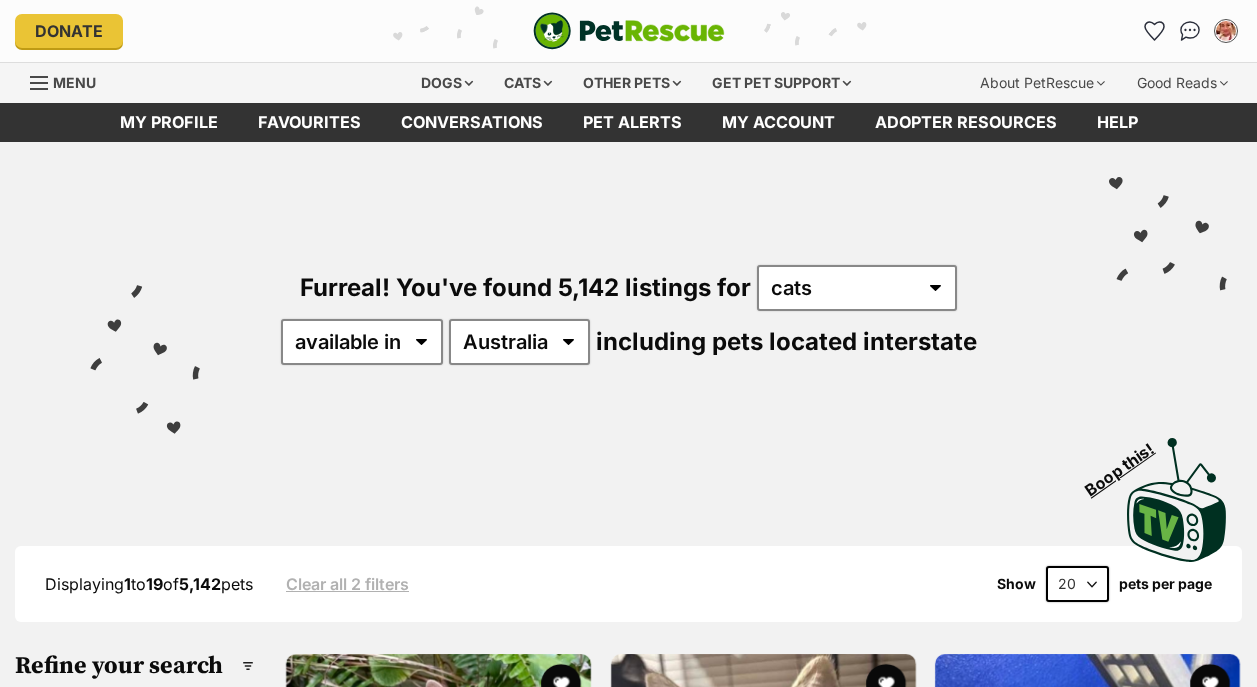 scroll, scrollTop: 0, scrollLeft: 0, axis: both 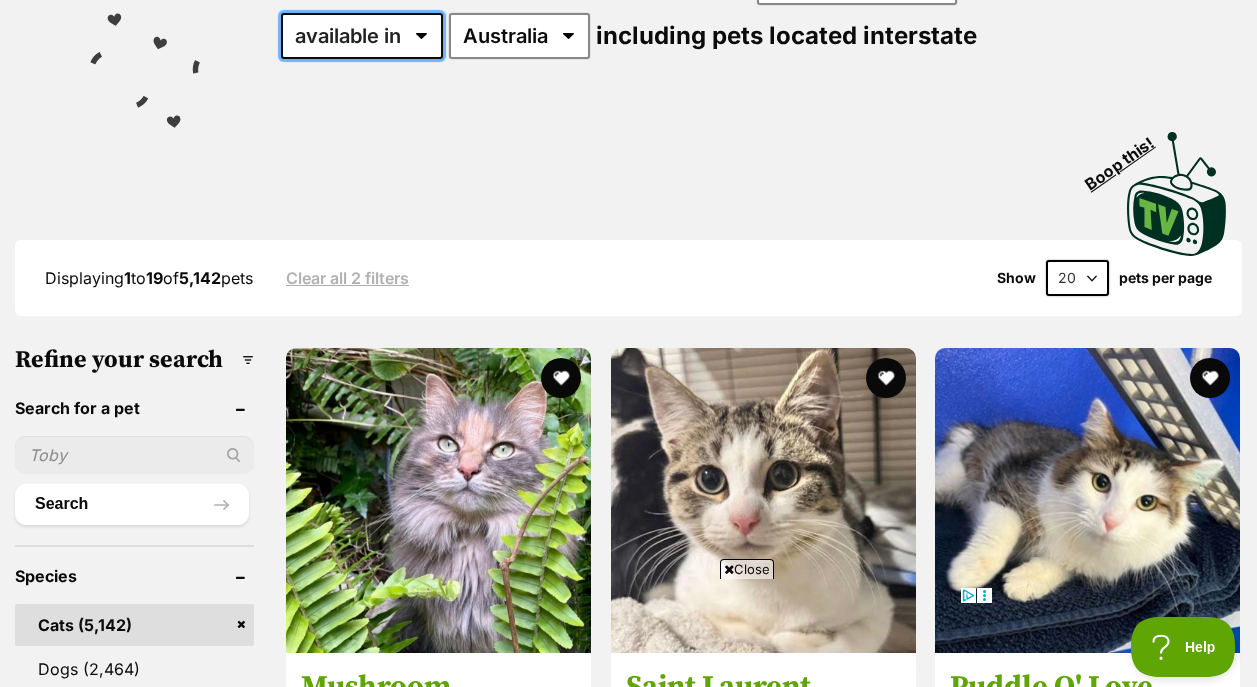 select on "disabled" 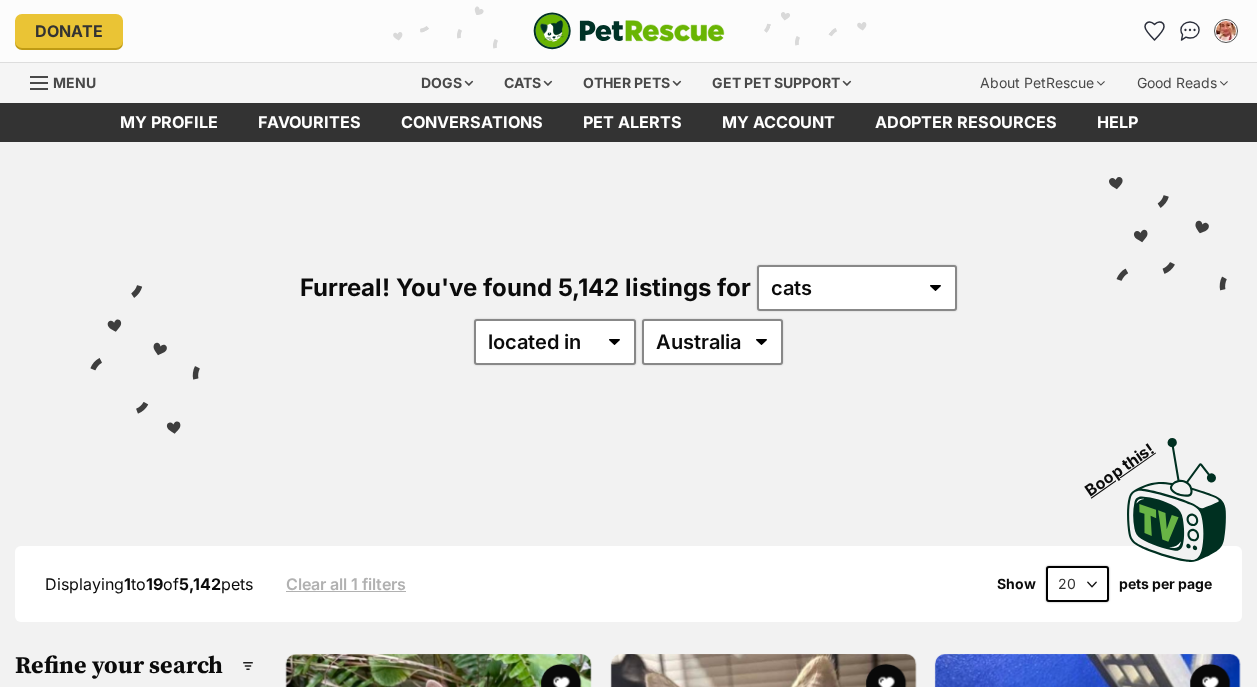 scroll, scrollTop: 0, scrollLeft: 0, axis: both 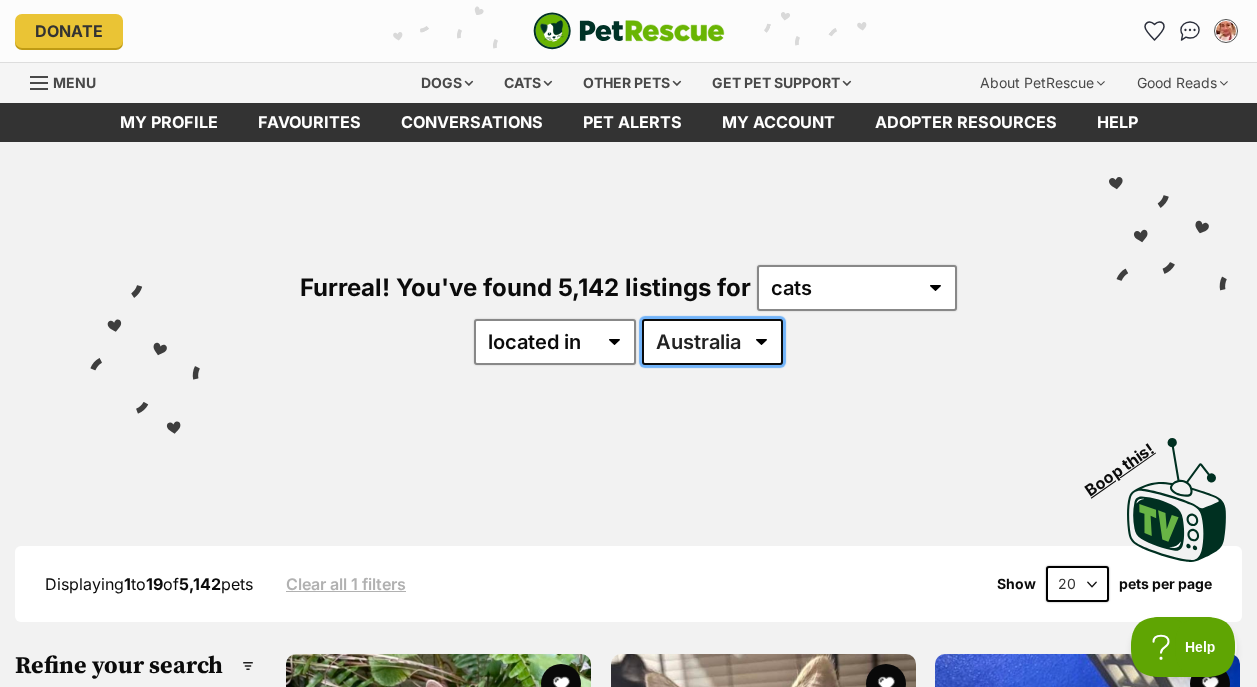 select on "VIC" 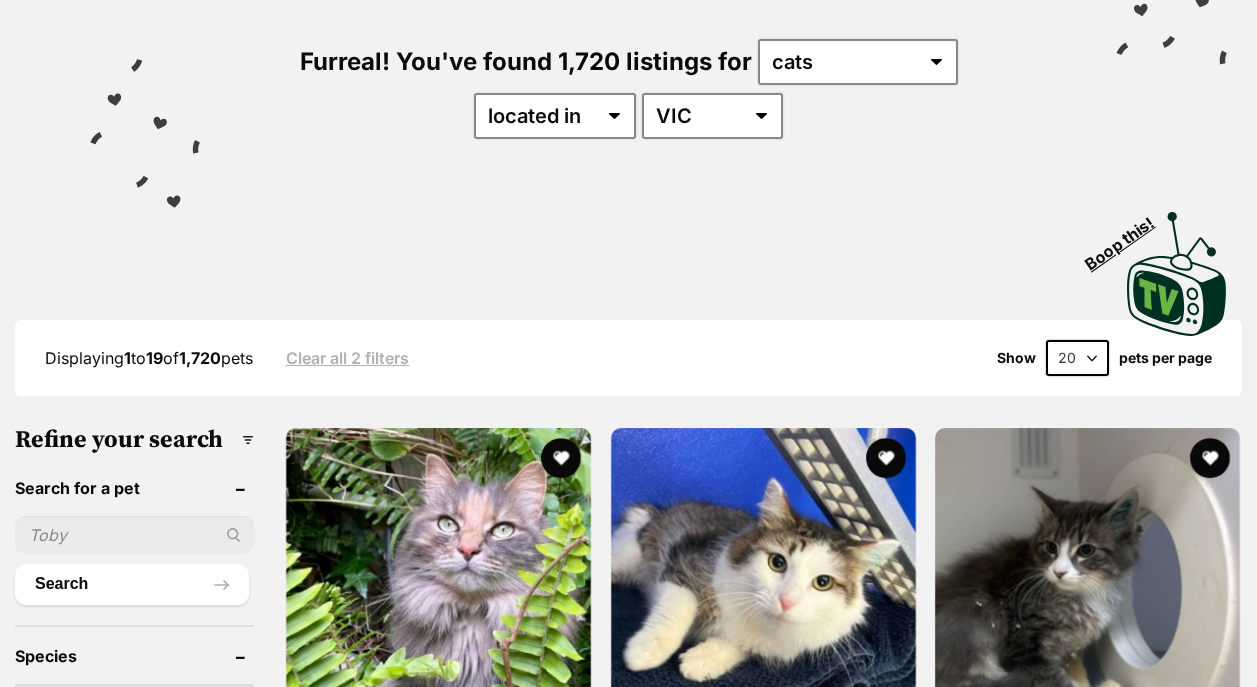 scroll, scrollTop: 0, scrollLeft: 0, axis: both 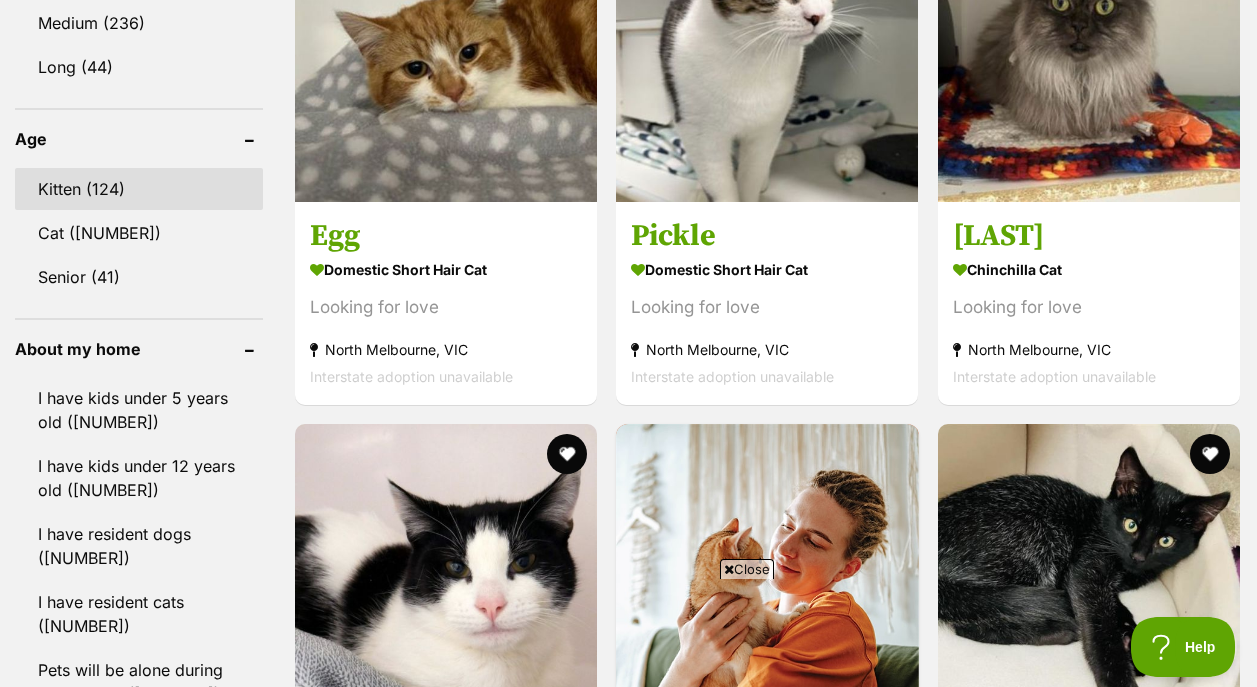 click on "Kitten (124)" at bounding box center [139, 189] 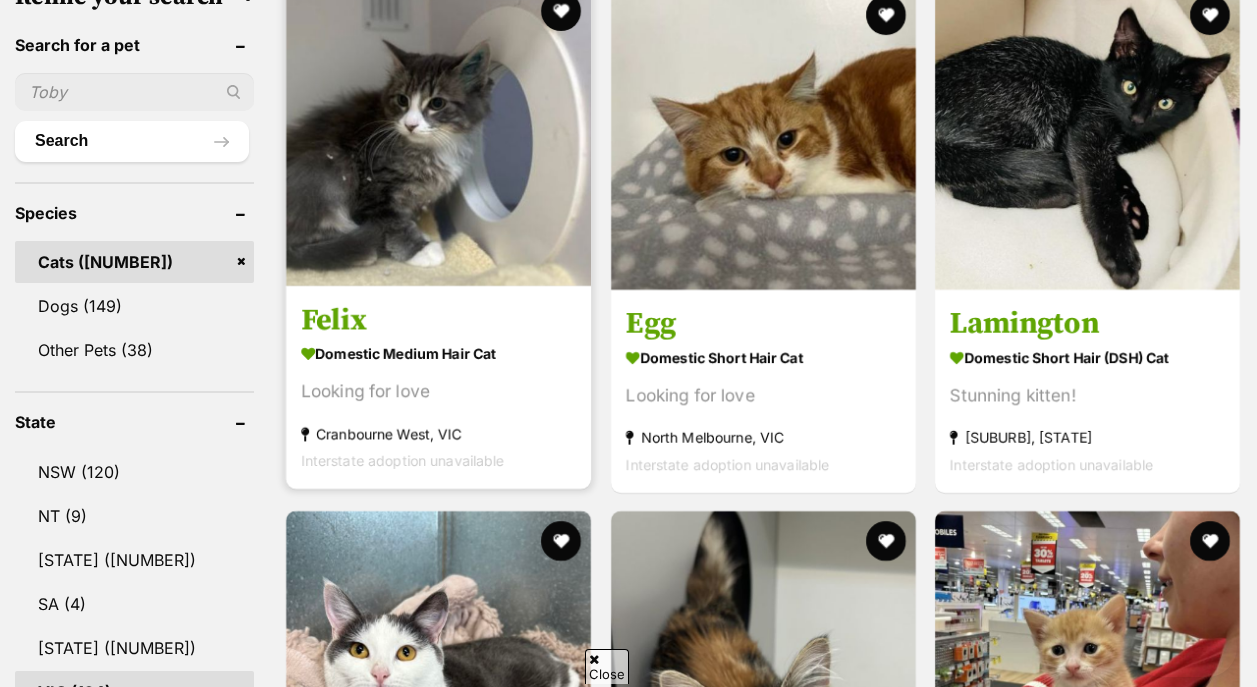 scroll, scrollTop: 669, scrollLeft: 0, axis: vertical 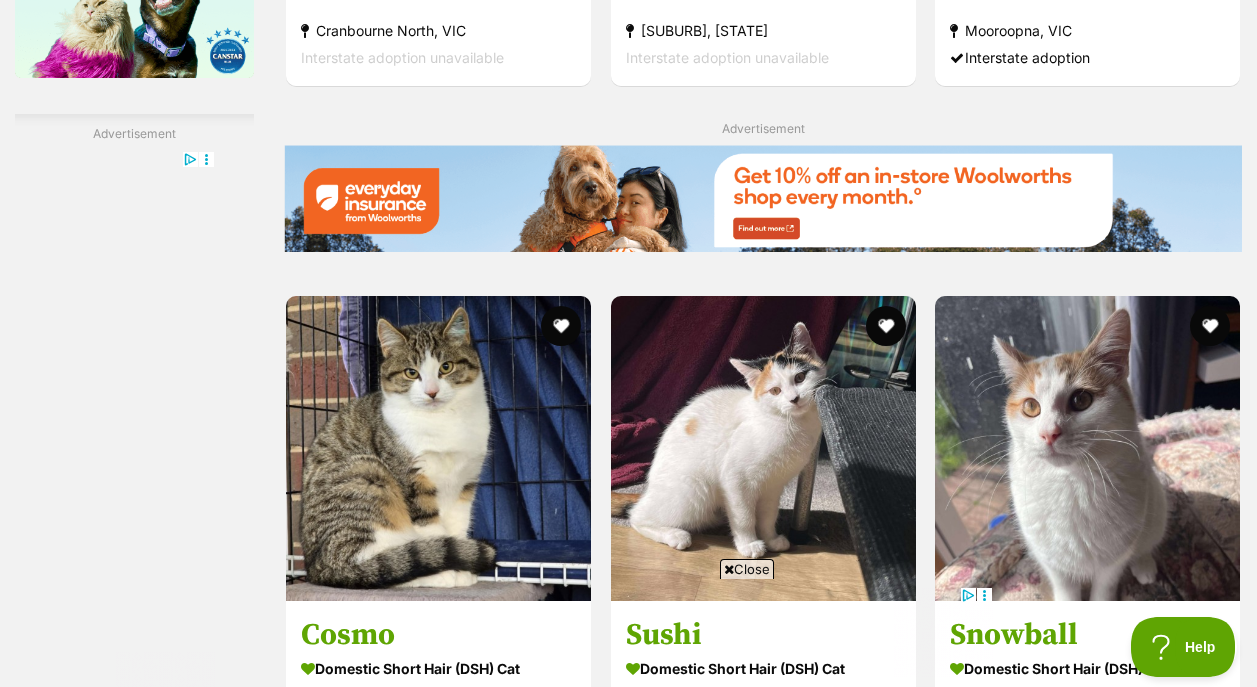 click on "Next" at bounding box center [763, 1566] 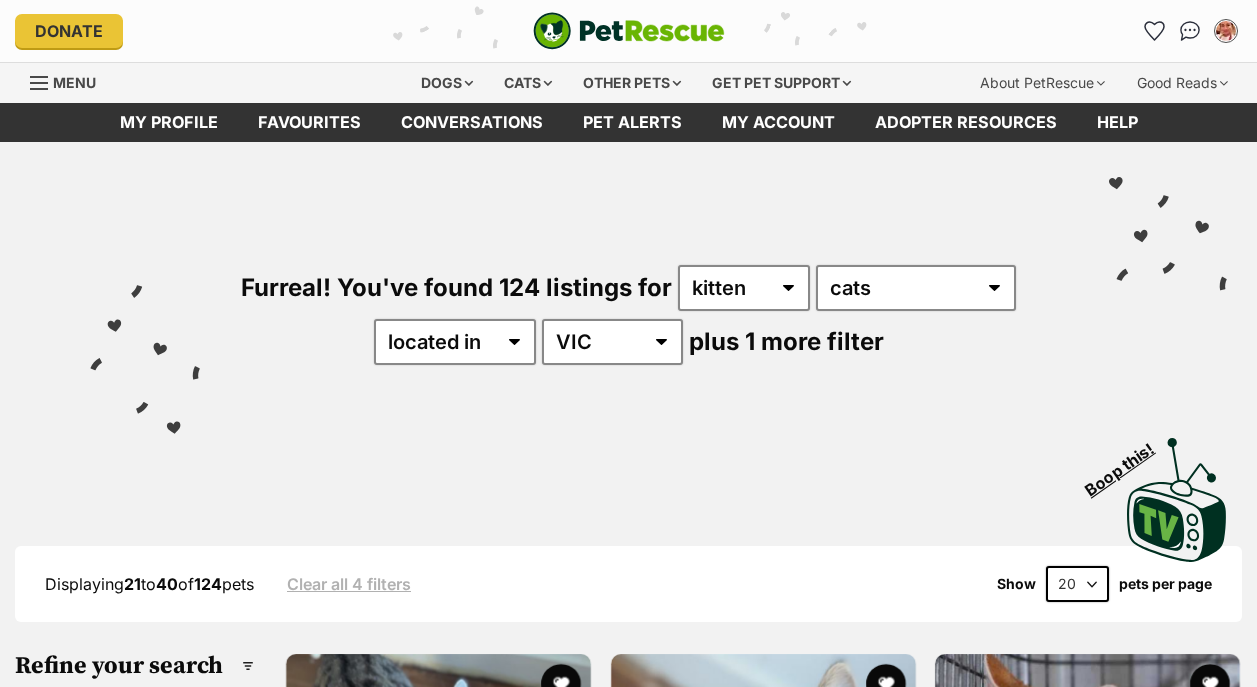 scroll, scrollTop: 220, scrollLeft: 0, axis: vertical 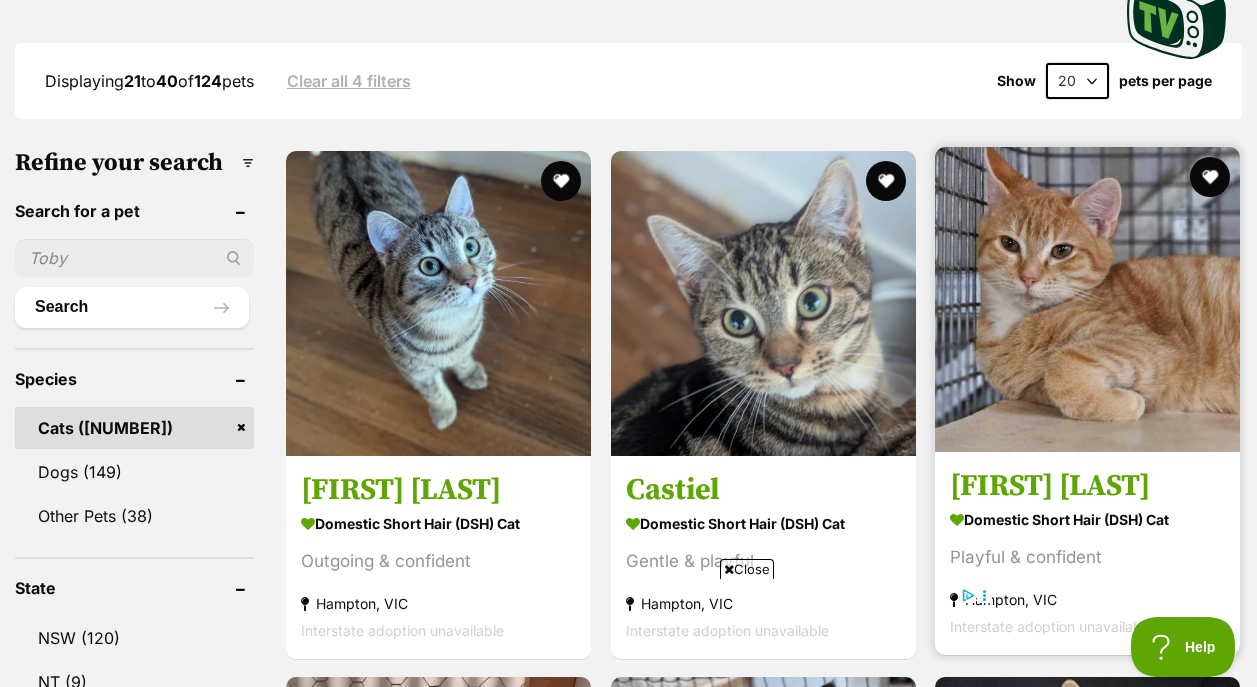 click at bounding box center (1087, 299) 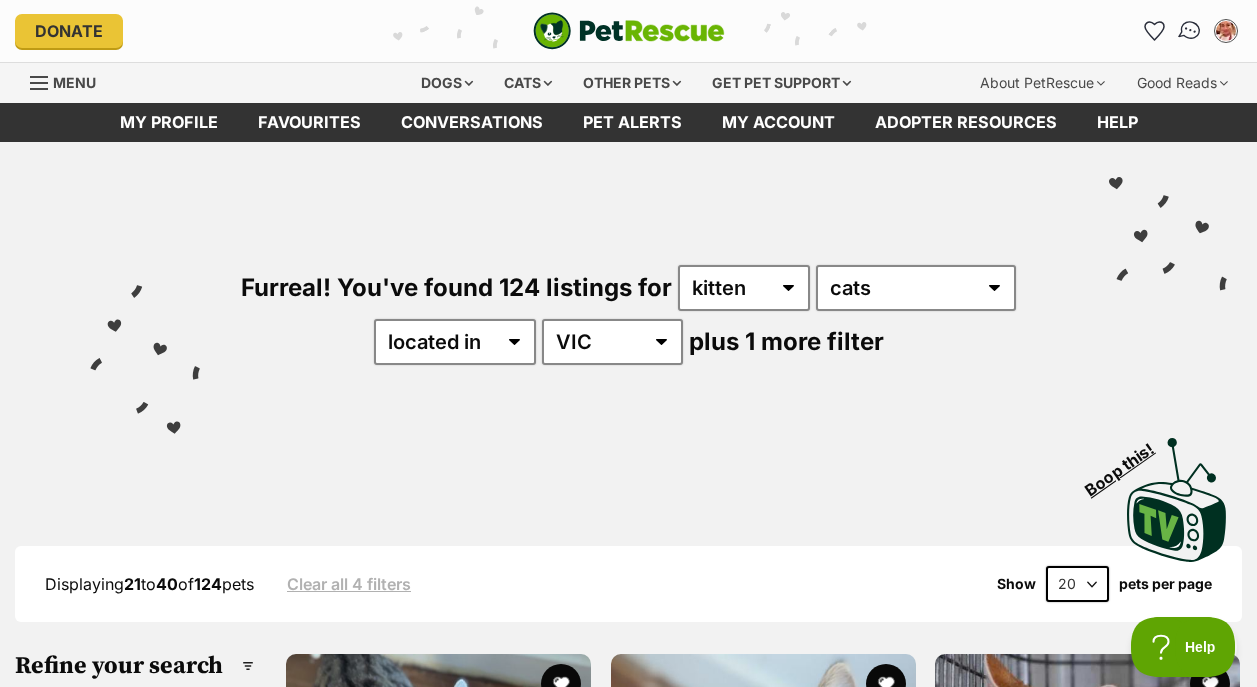 scroll, scrollTop: 0, scrollLeft: 0, axis: both 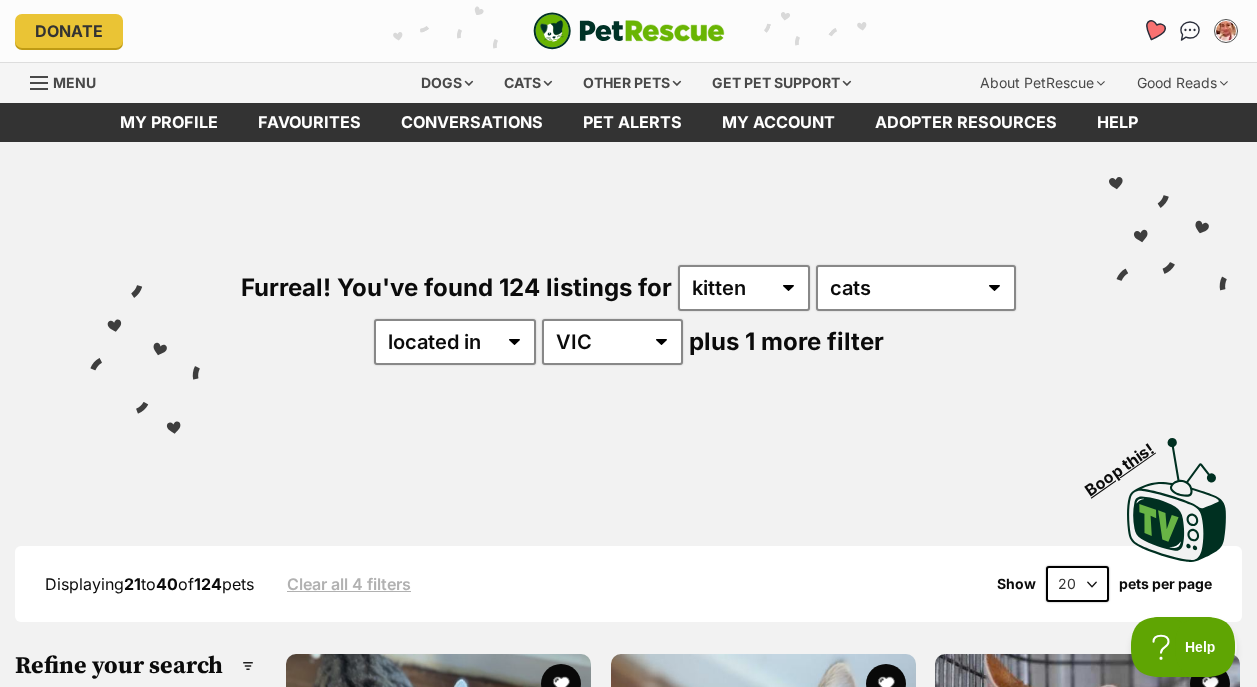click 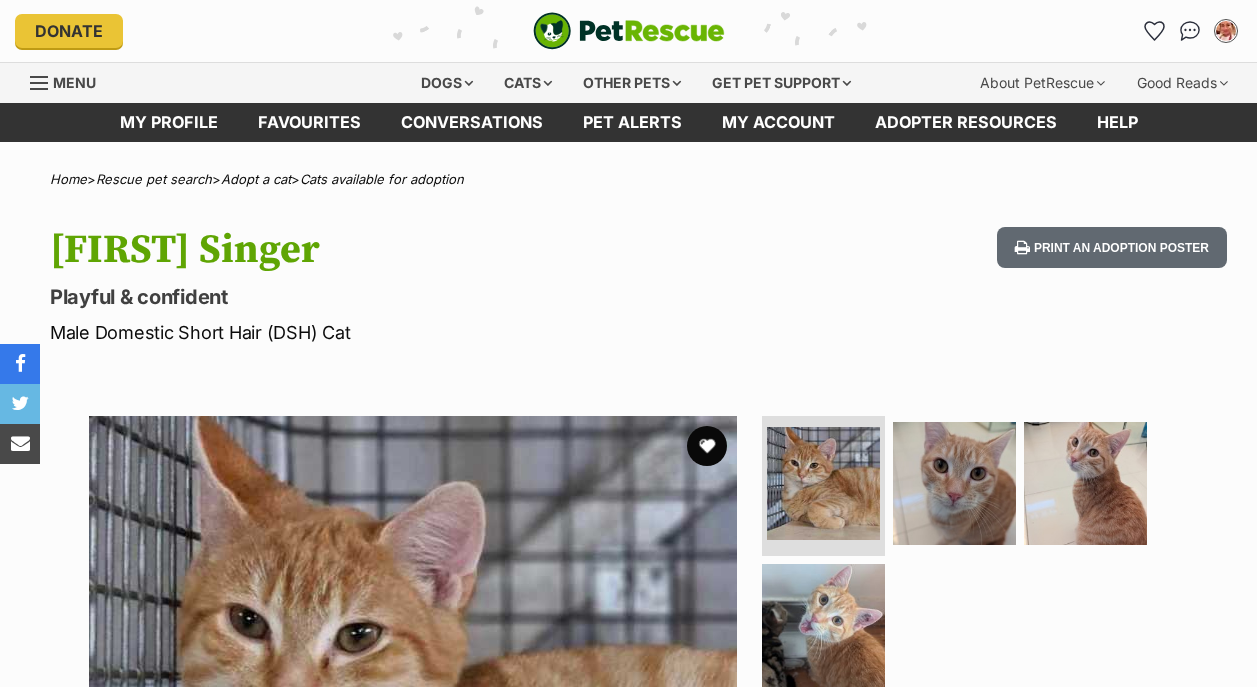 scroll, scrollTop: 0, scrollLeft: 0, axis: both 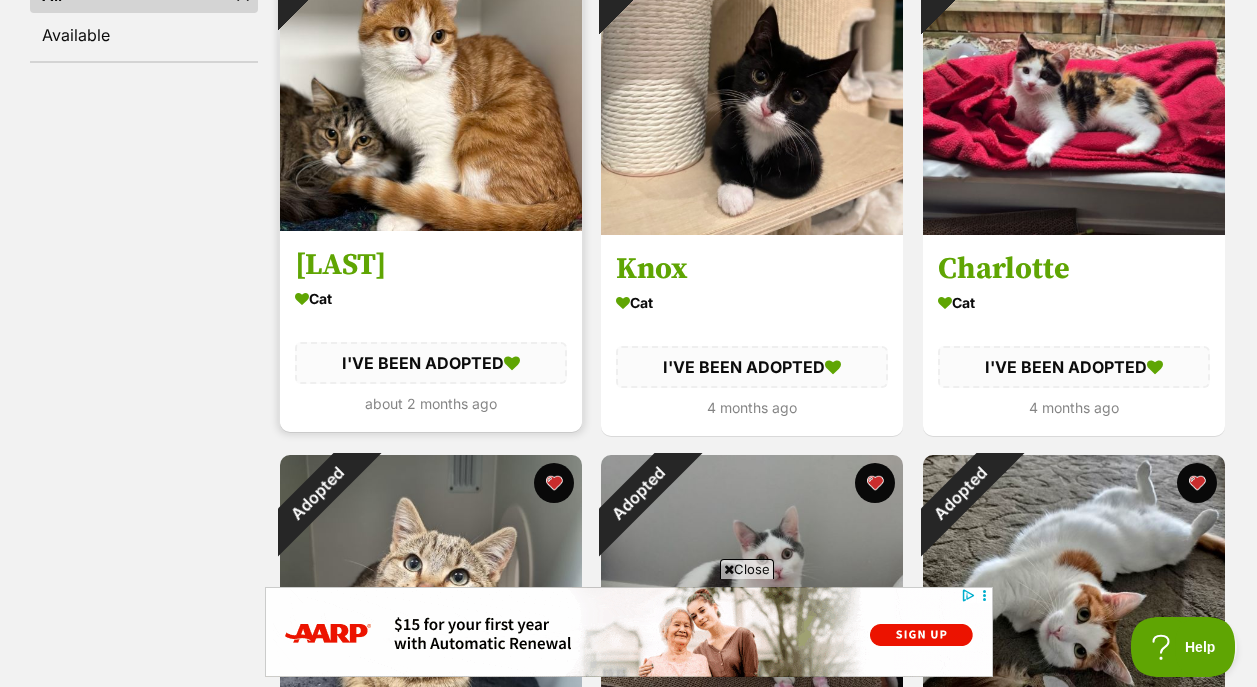 click on "Adopted" at bounding box center (318, -33) 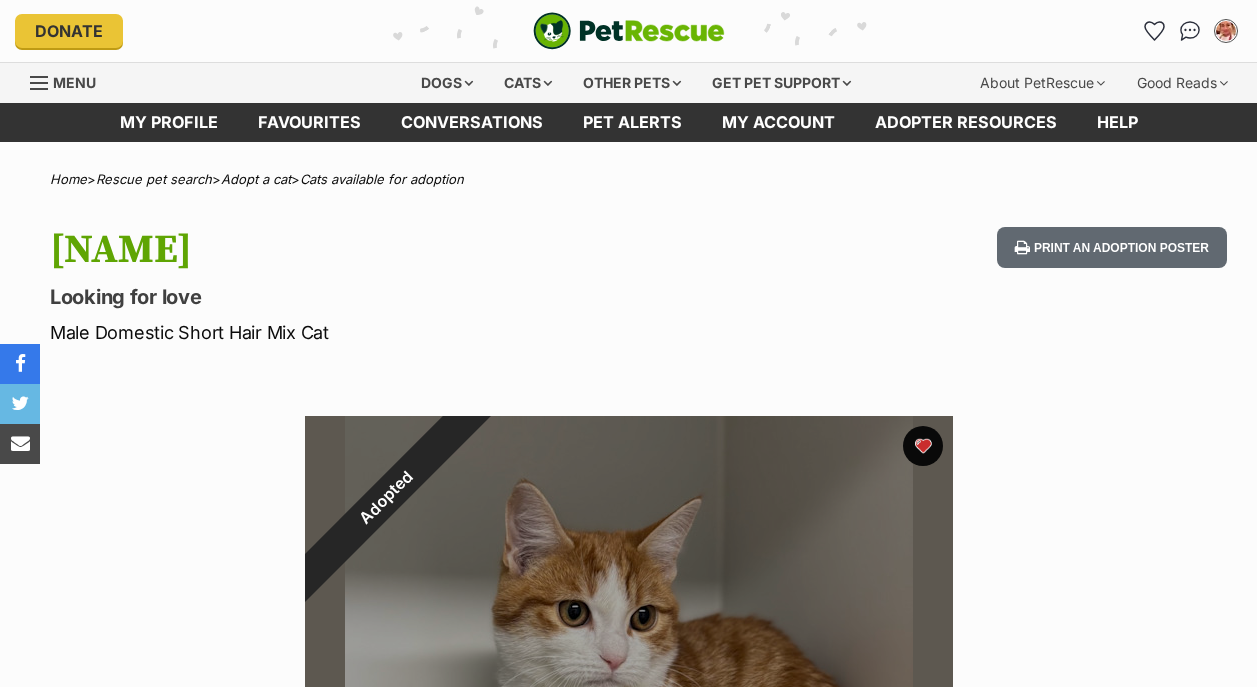 scroll, scrollTop: 0, scrollLeft: 0, axis: both 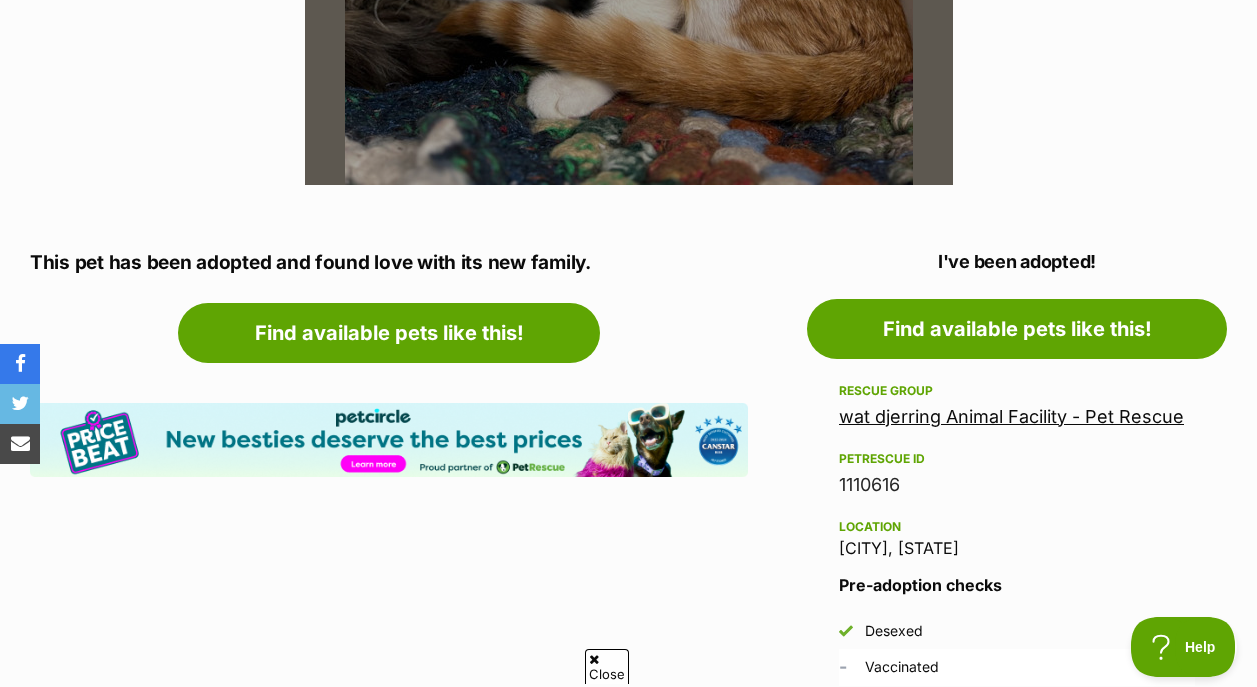 click on "wat djerring Animal Facility - Pet Rescue" at bounding box center [1011, 416] 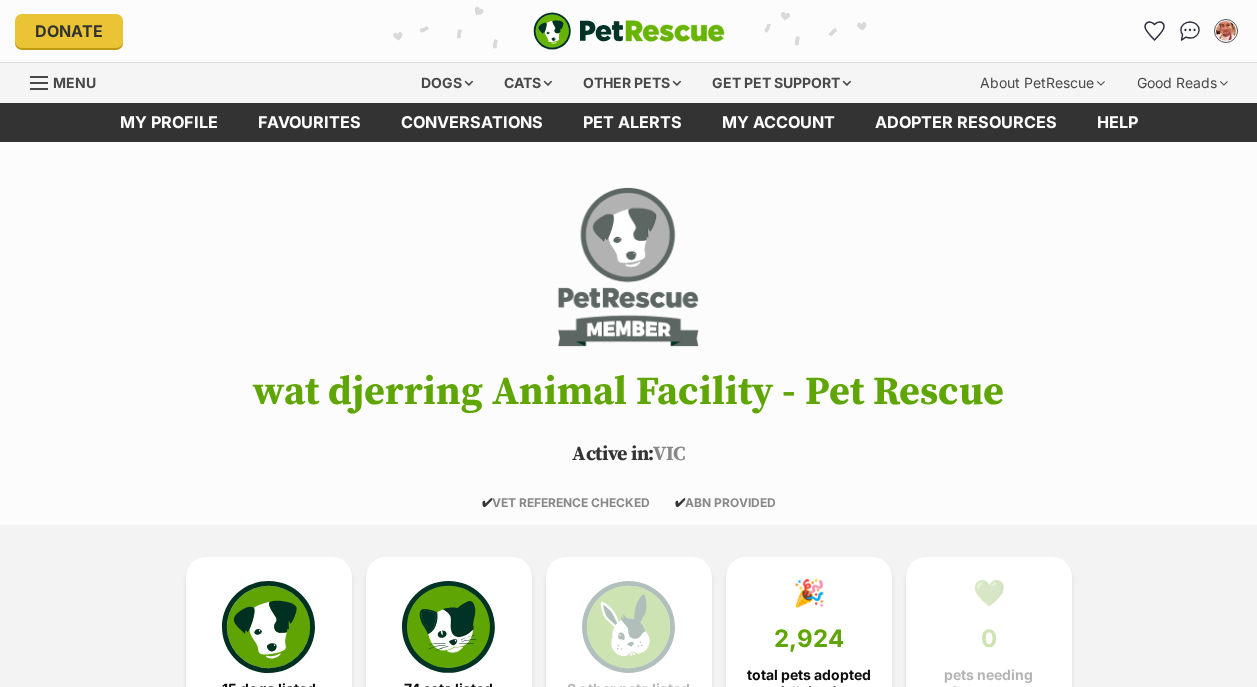 scroll, scrollTop: 0, scrollLeft: 0, axis: both 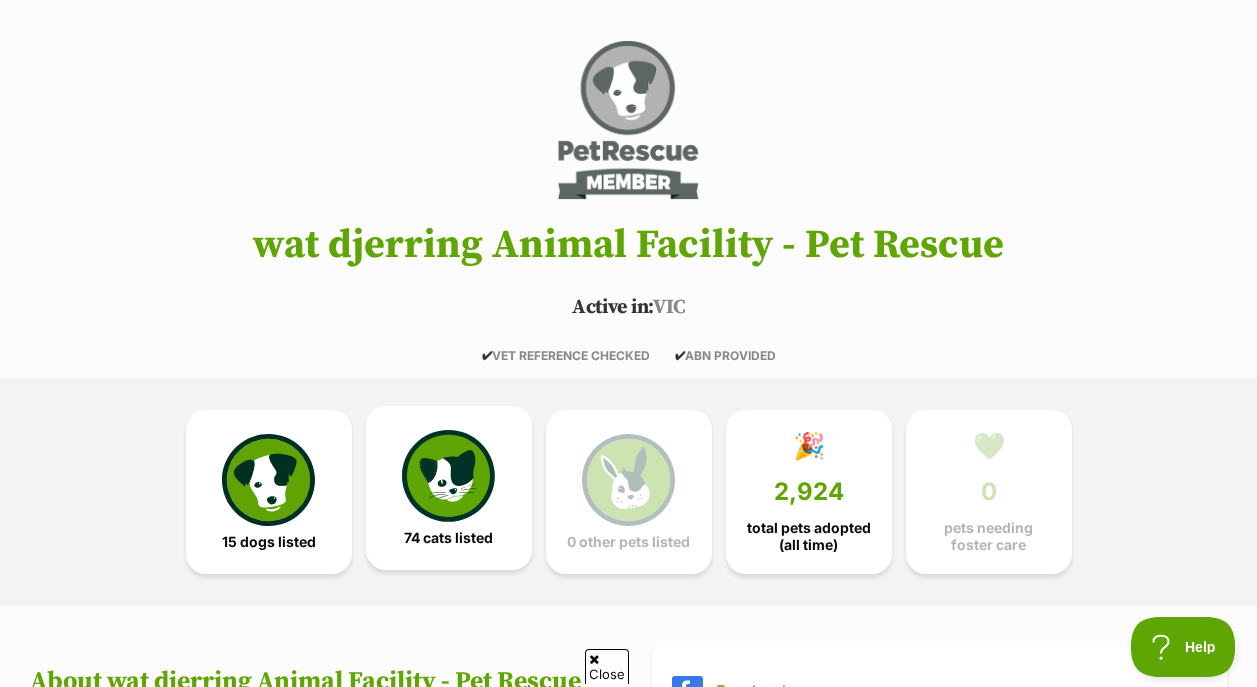 click at bounding box center (448, 476) 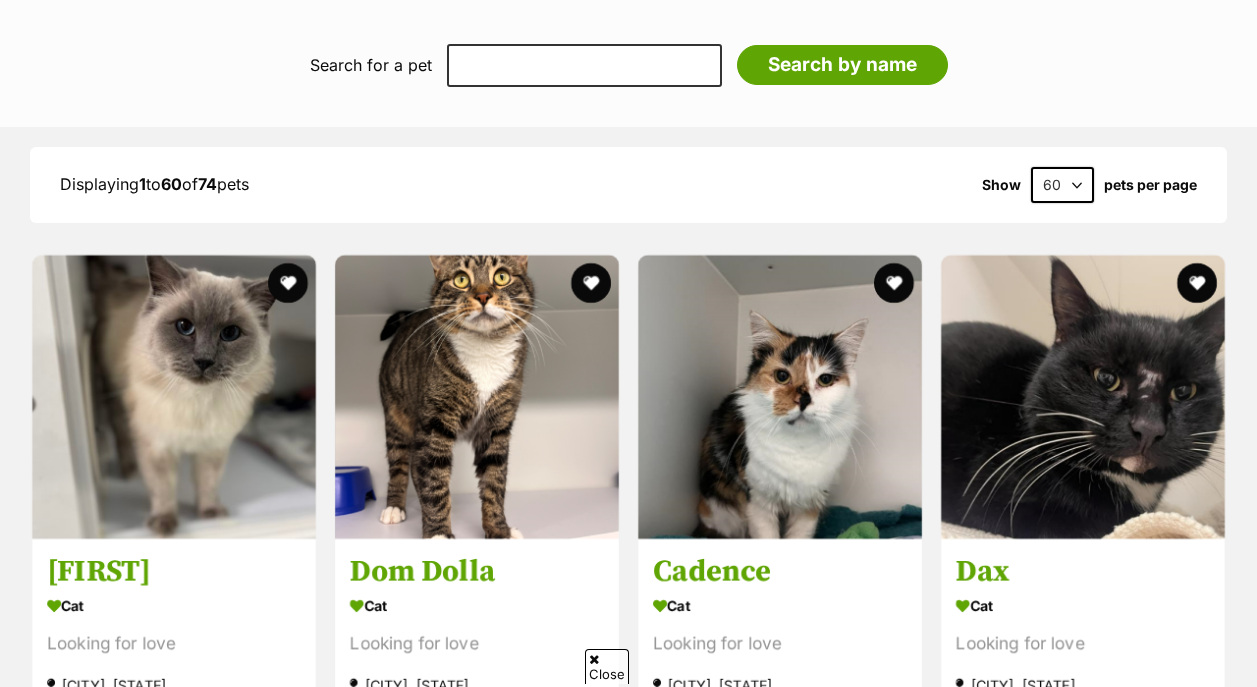 scroll, scrollTop: 0, scrollLeft: 0, axis: both 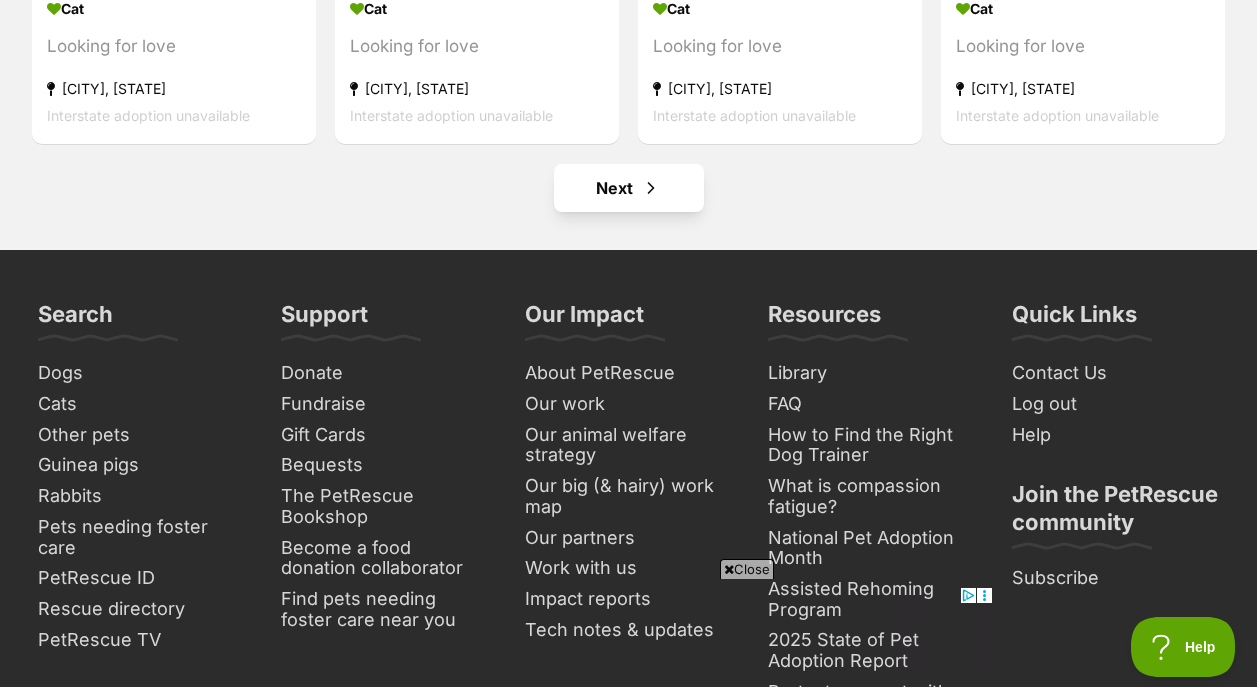 click at bounding box center (651, 188) 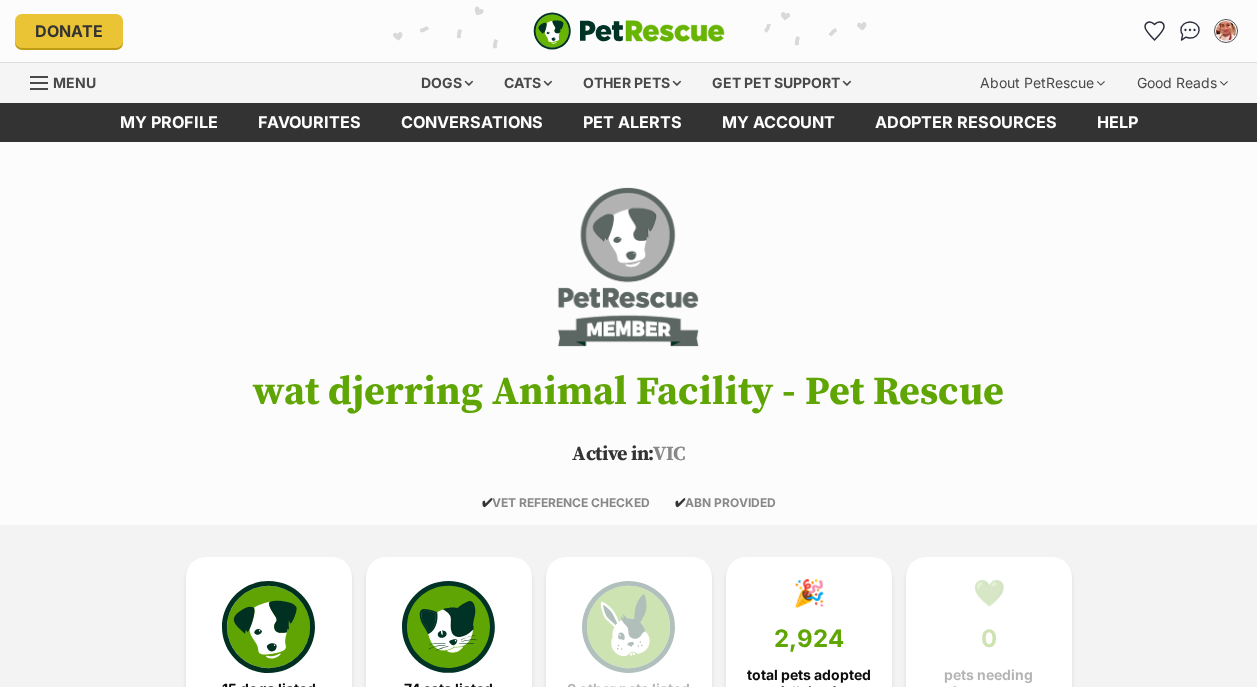 scroll, scrollTop: 0, scrollLeft: 0, axis: both 